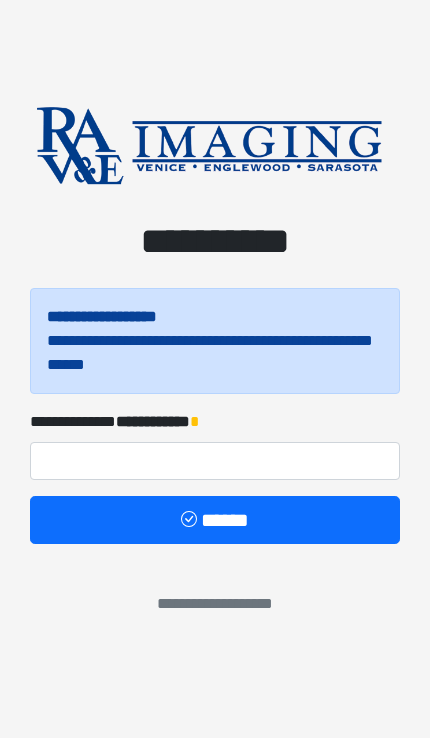 scroll, scrollTop: 0, scrollLeft: 0, axis: both 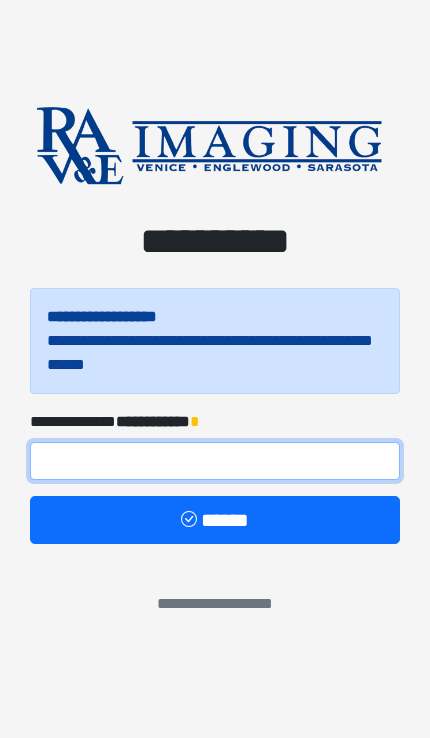 click at bounding box center (215, 461) 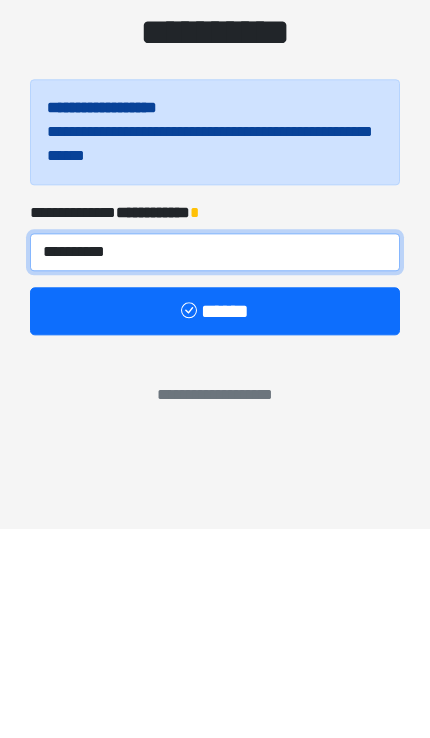 type on "**********" 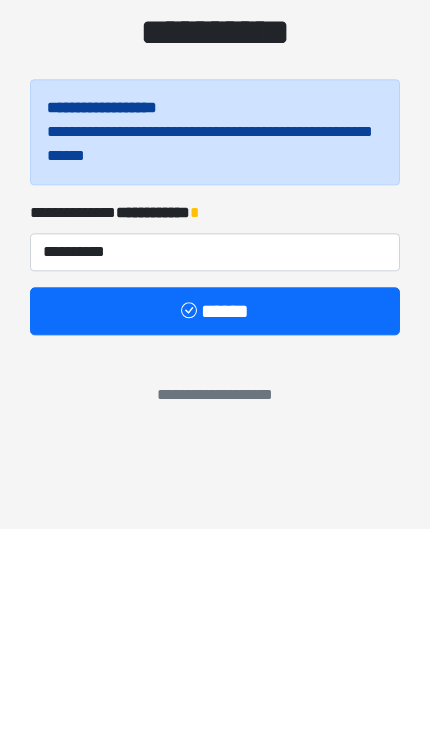 click on "******" at bounding box center (215, 520) 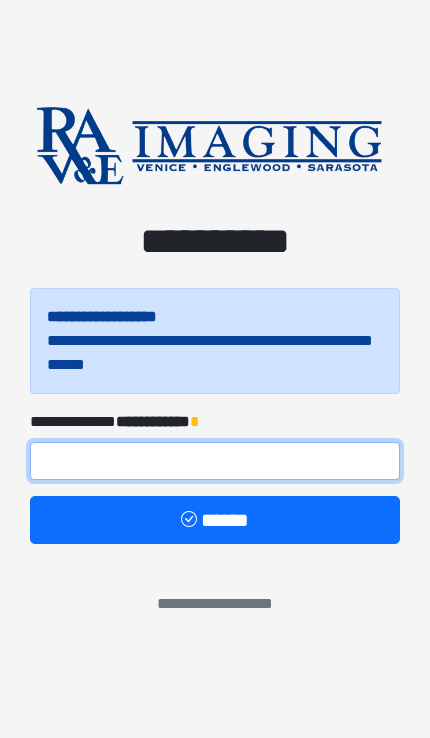 click at bounding box center (215, 461) 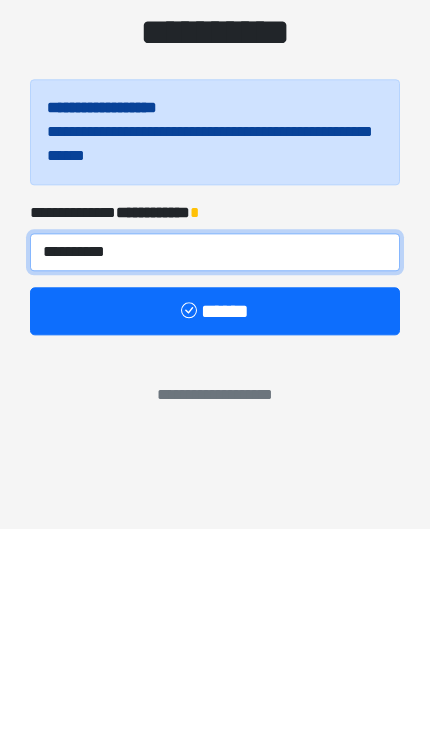 type on "**********" 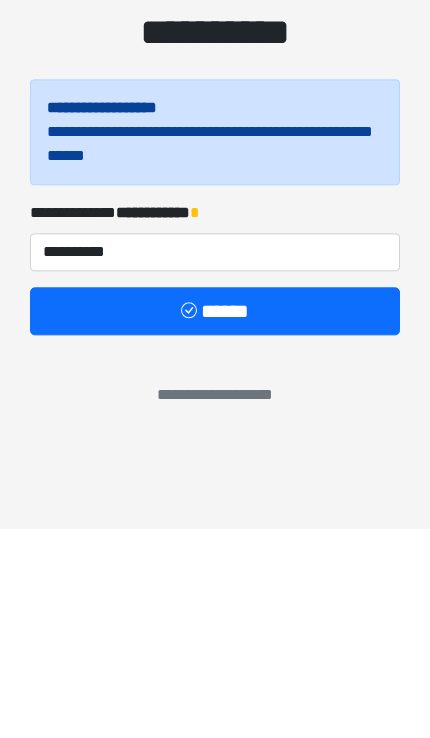 click on "******" at bounding box center [215, 520] 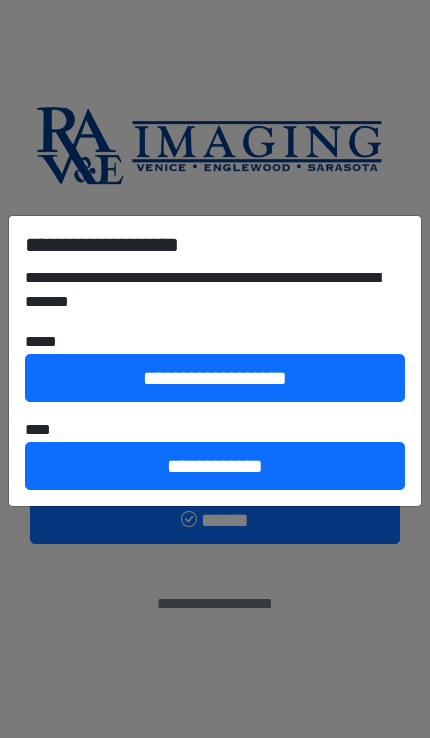 click on "**********" at bounding box center (215, 369) 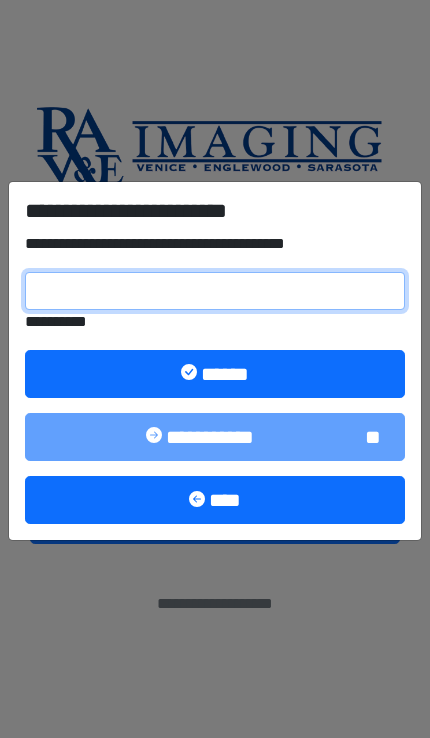 click on "**********" at bounding box center [215, 291] 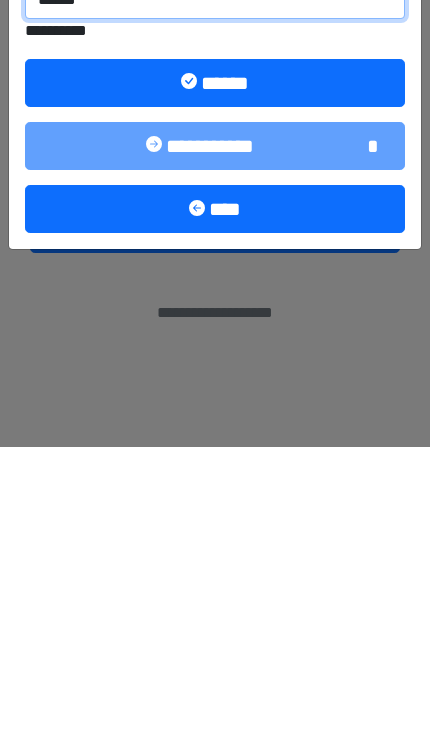 type on "******" 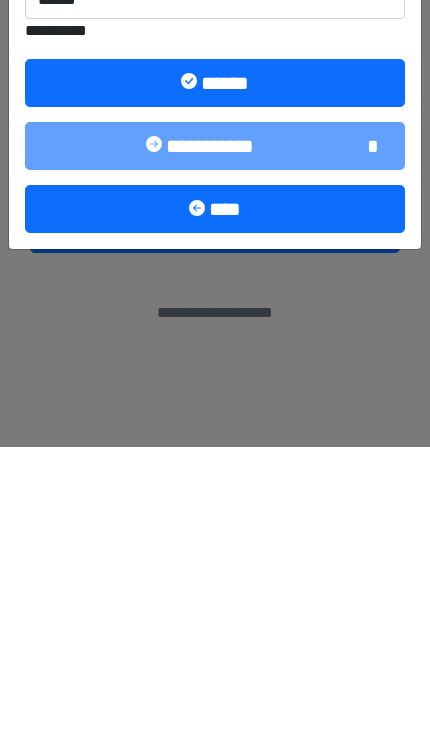 click on "******" at bounding box center (215, 374) 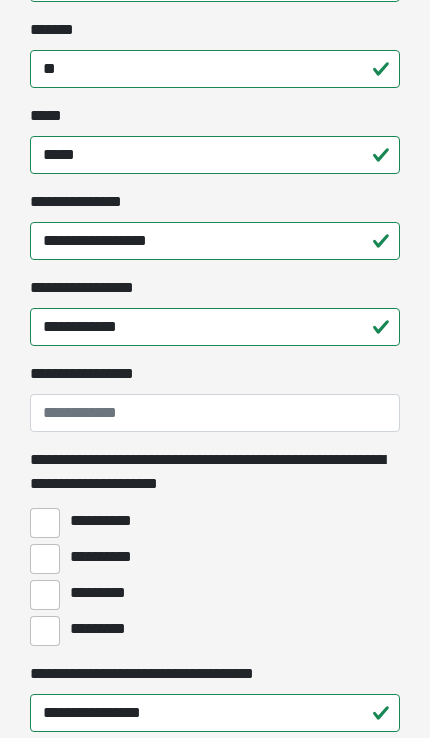 scroll, scrollTop: 1158, scrollLeft: 0, axis: vertical 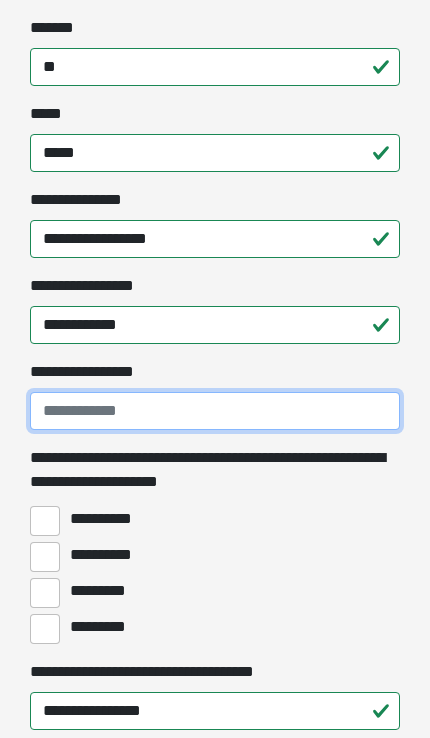 click on "**********" at bounding box center (215, 411) 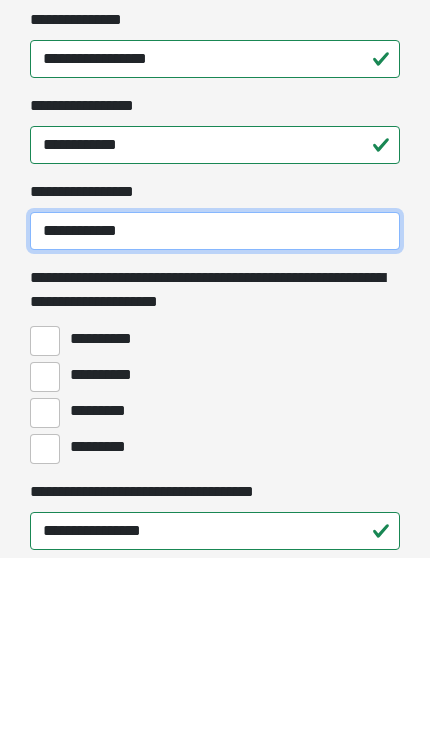 type on "**********" 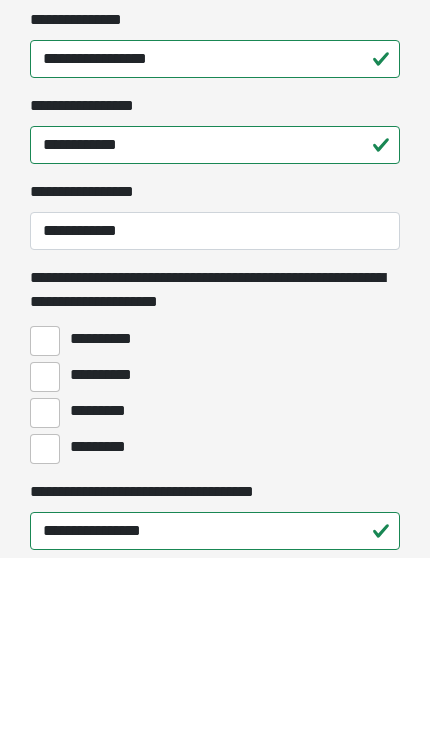 click on "**********" at bounding box center (45, 557) 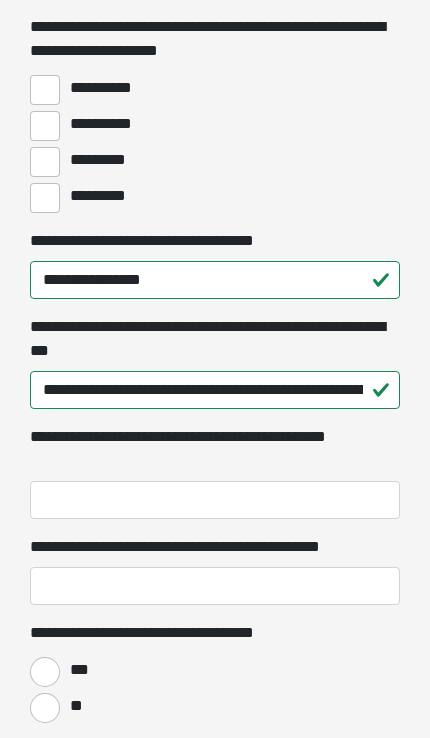 scroll, scrollTop: 1591, scrollLeft: 0, axis: vertical 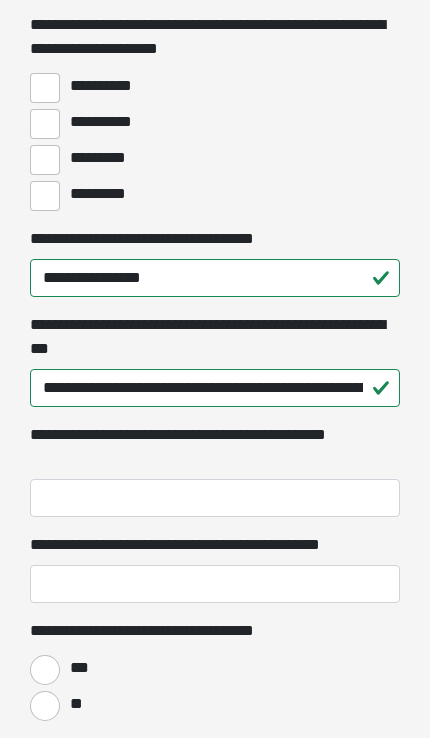 click on "***" at bounding box center [45, 670] 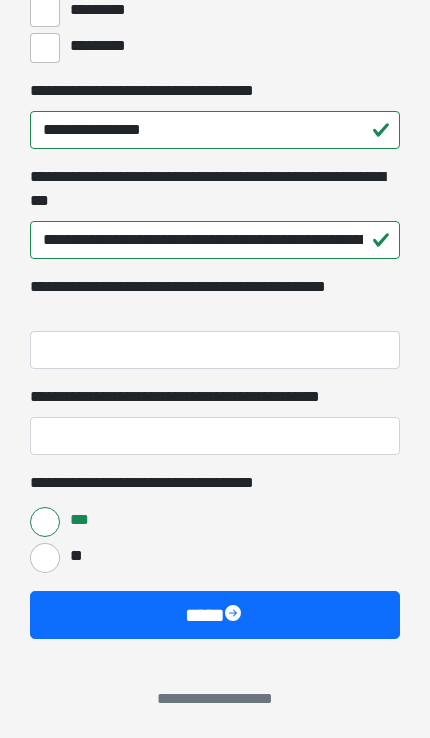 scroll, scrollTop: 1743, scrollLeft: 0, axis: vertical 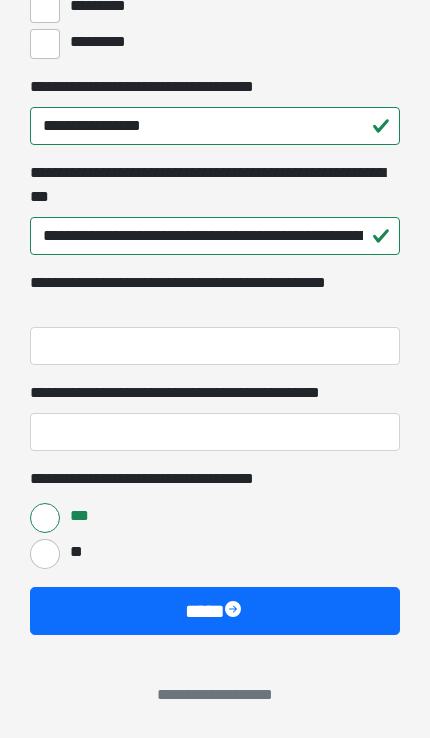 click on "****" at bounding box center [215, 611] 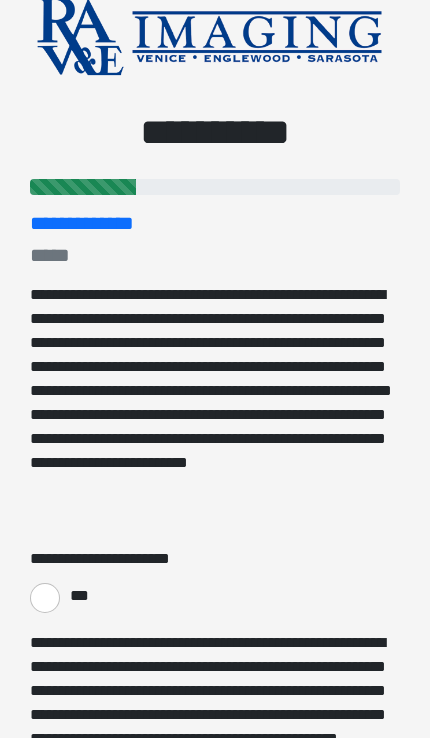 scroll, scrollTop: 0, scrollLeft: 0, axis: both 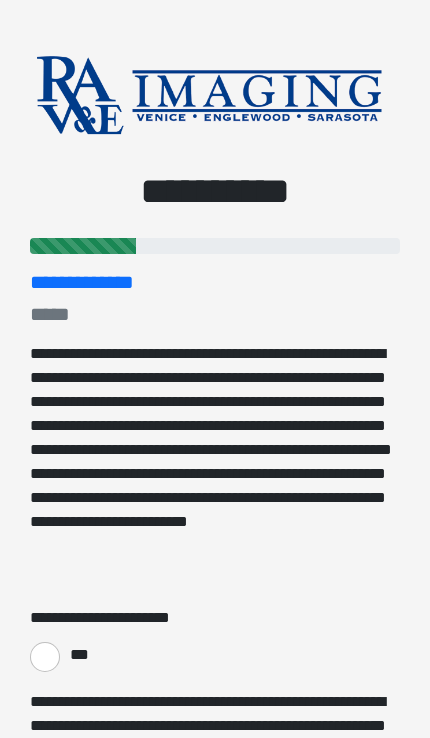 click on "***" at bounding box center [45, 657] 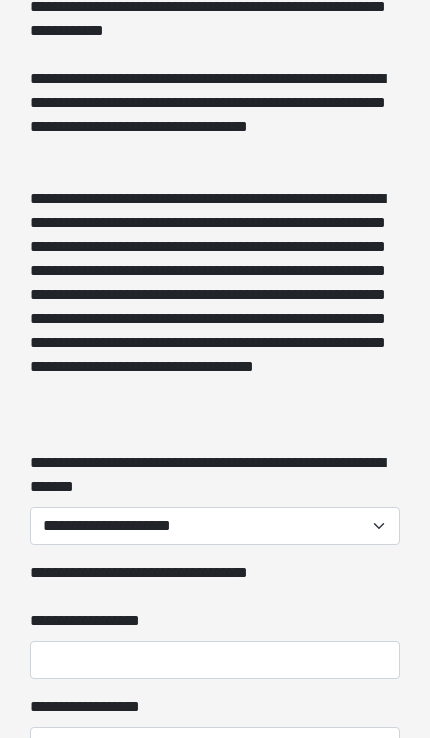 scroll, scrollTop: 1800, scrollLeft: 0, axis: vertical 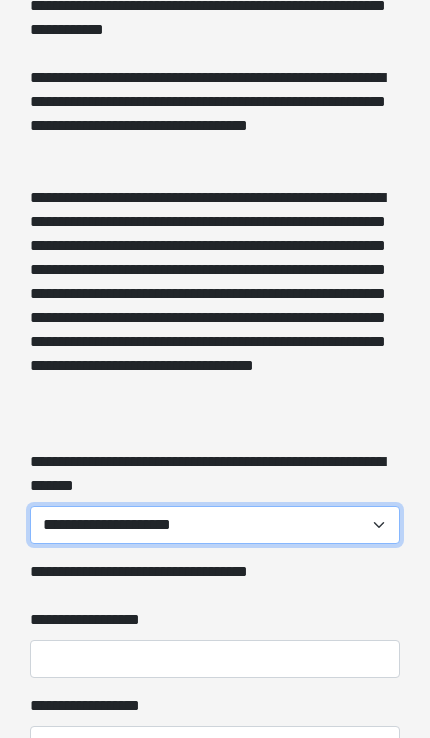 click on "**********" at bounding box center [215, 525] 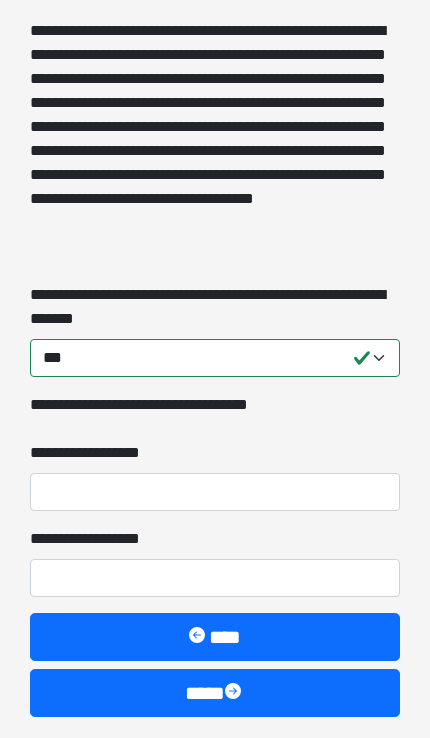 scroll, scrollTop: 1966, scrollLeft: 0, axis: vertical 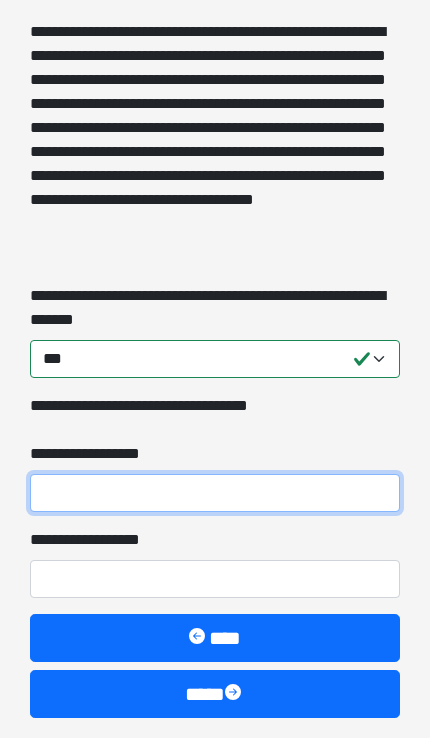 click on "**********" at bounding box center [215, 493] 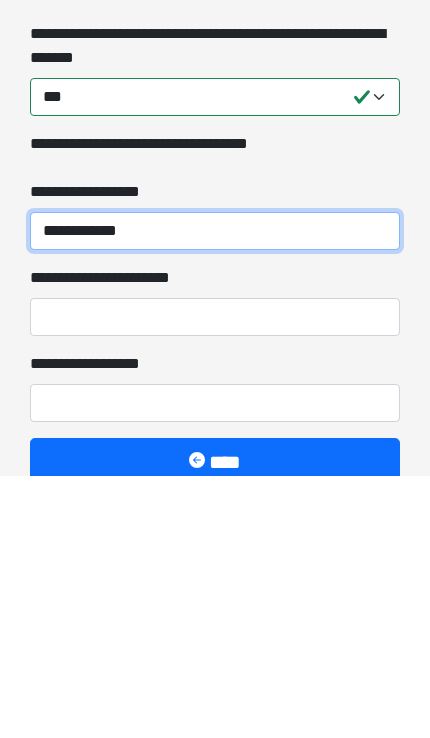 type on "**********" 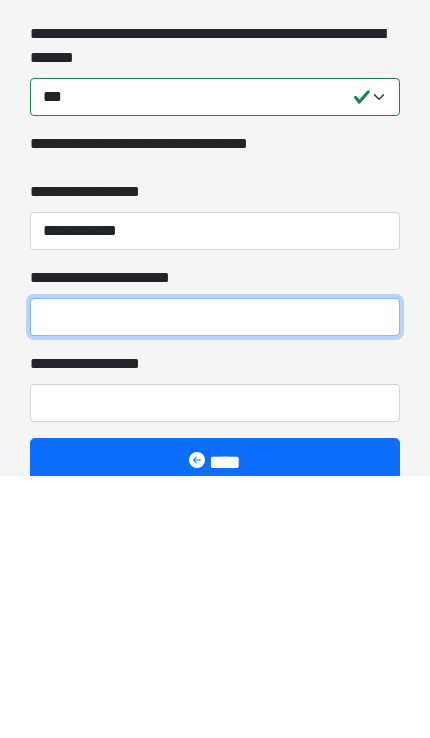 click on "**********" at bounding box center (215, 579) 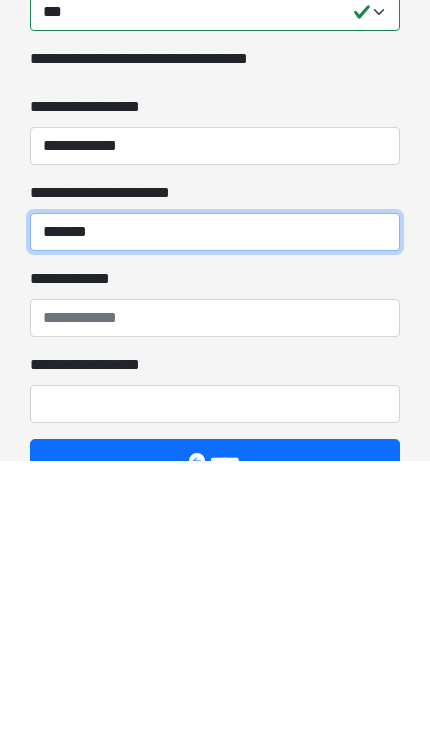 type on "******" 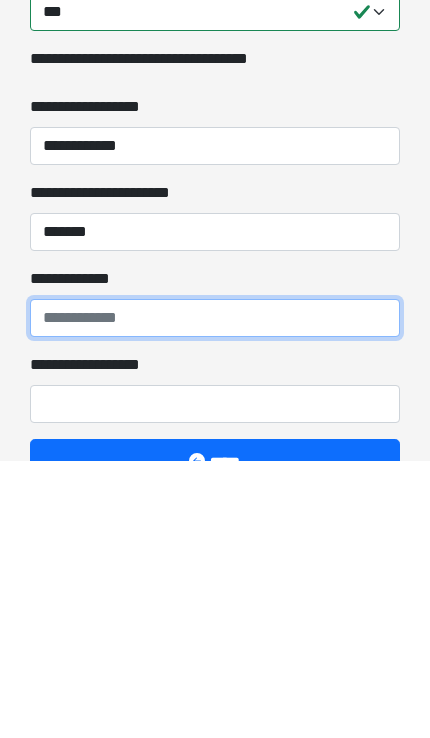 click on "**********" at bounding box center [215, 595] 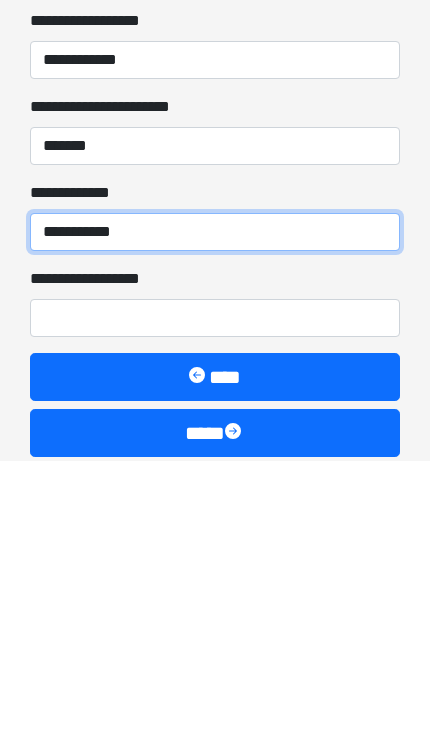type on "**********" 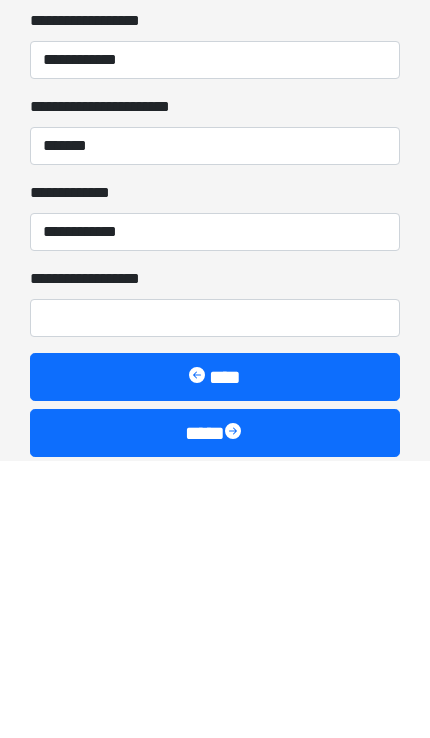 click on "****" at bounding box center [215, 710] 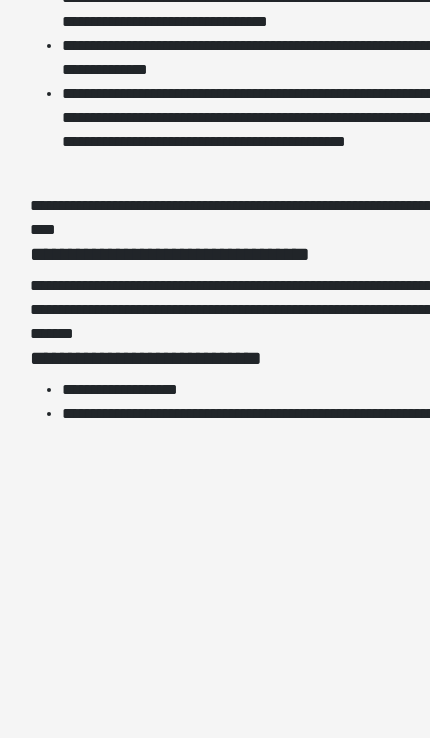 scroll, scrollTop: 4440, scrollLeft: 0, axis: vertical 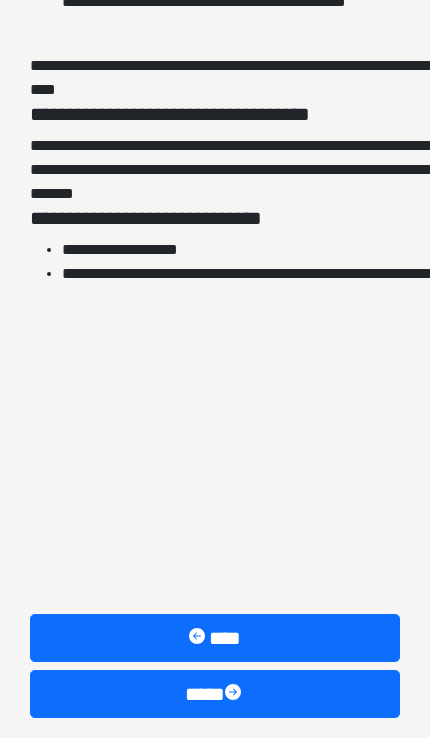 click on "****" at bounding box center (215, 694) 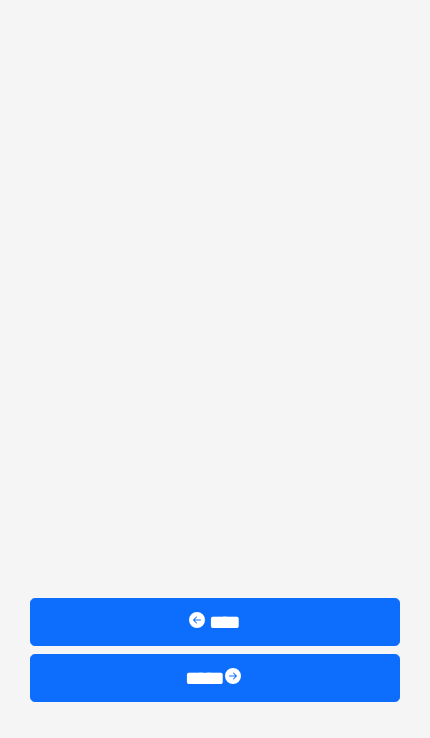 scroll, scrollTop: 1516, scrollLeft: 0, axis: vertical 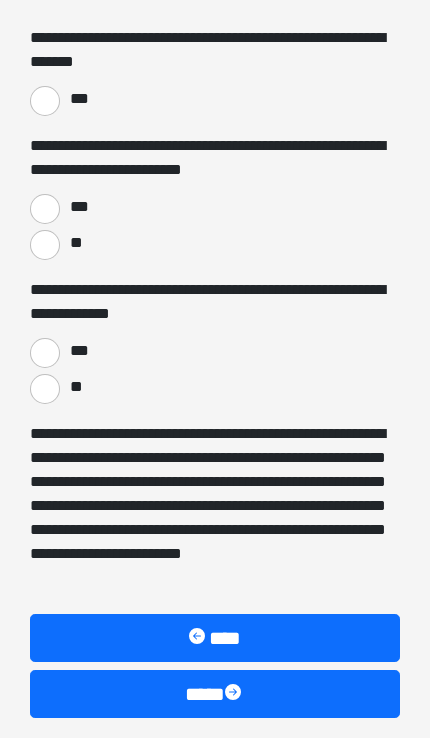 click on "****" at bounding box center (215, 694) 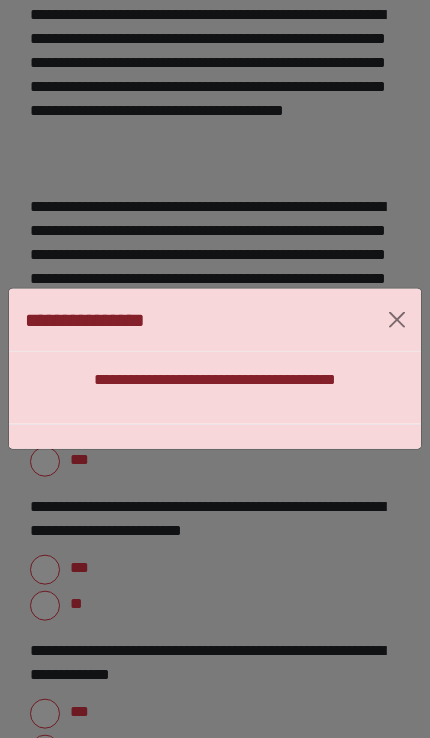 click on "**********" at bounding box center [215, 388] 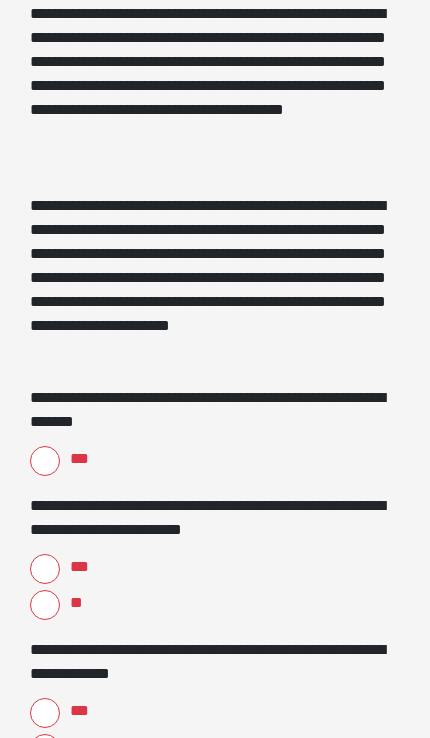click on "***" at bounding box center [45, 461] 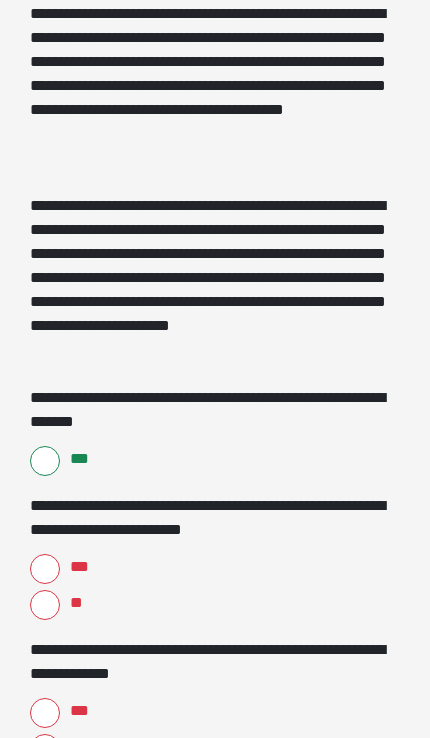 click on "***" at bounding box center (45, 569) 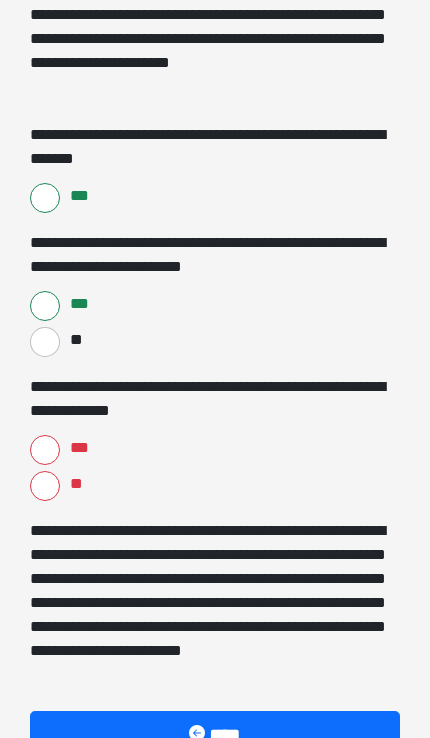 scroll, scrollTop: 1419, scrollLeft: 0, axis: vertical 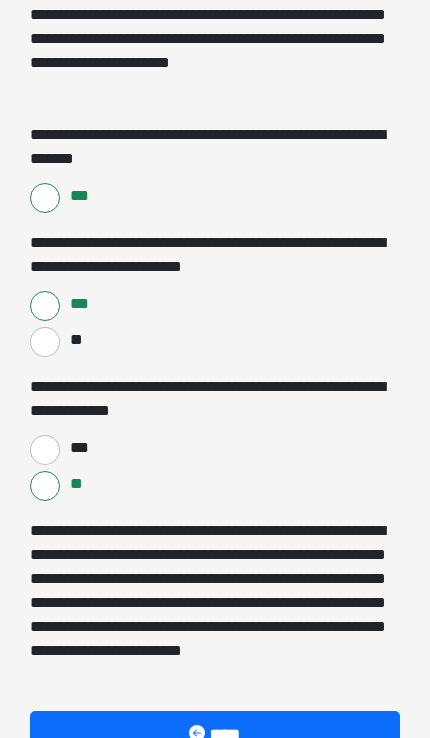 click at bounding box center [235, 791] 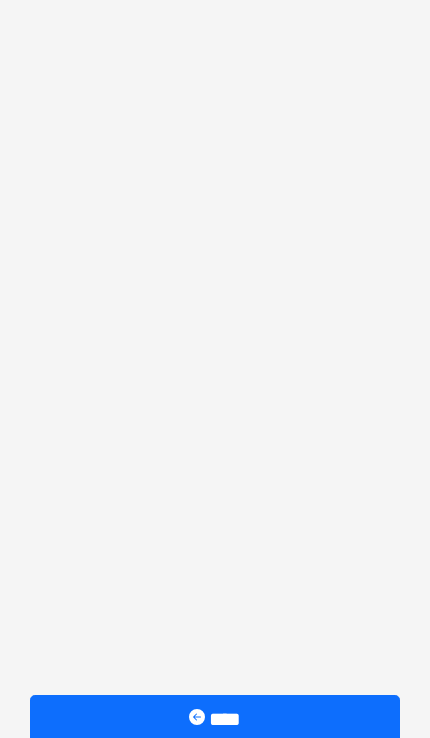scroll, scrollTop: 722, scrollLeft: 0, axis: vertical 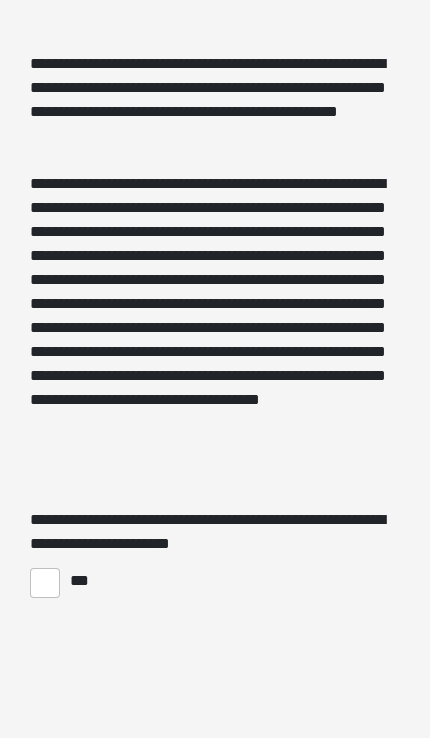 click on "**********" at bounding box center (215, -353) 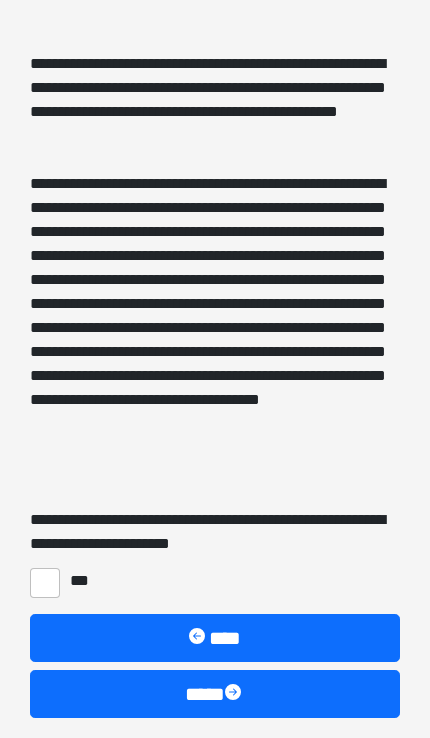 click on "***" at bounding box center (45, 583) 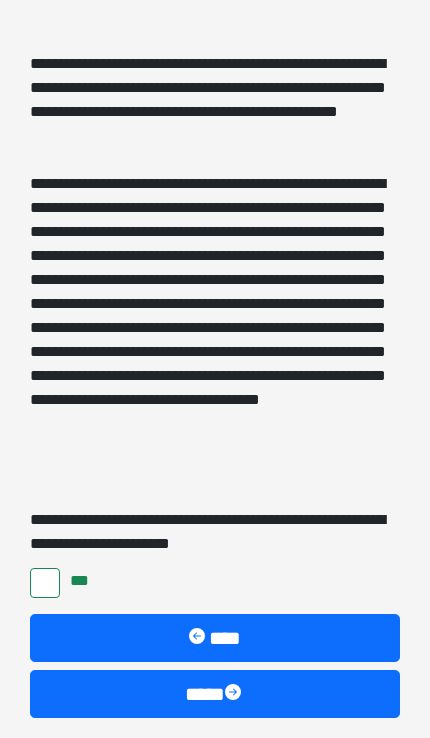 click on "****" at bounding box center [215, 694] 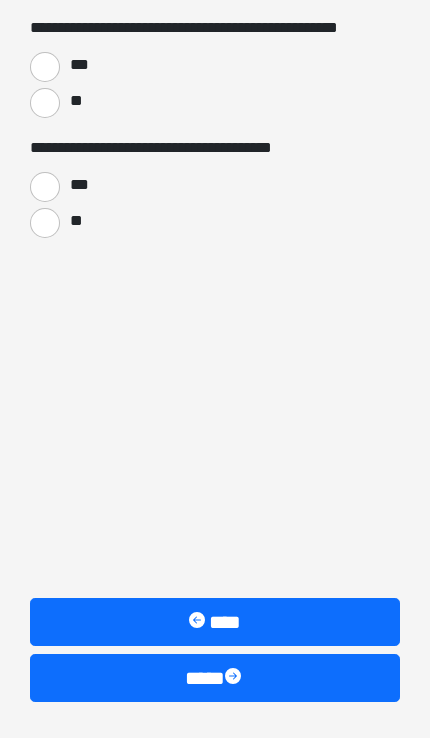 scroll, scrollTop: 436, scrollLeft: 0, axis: vertical 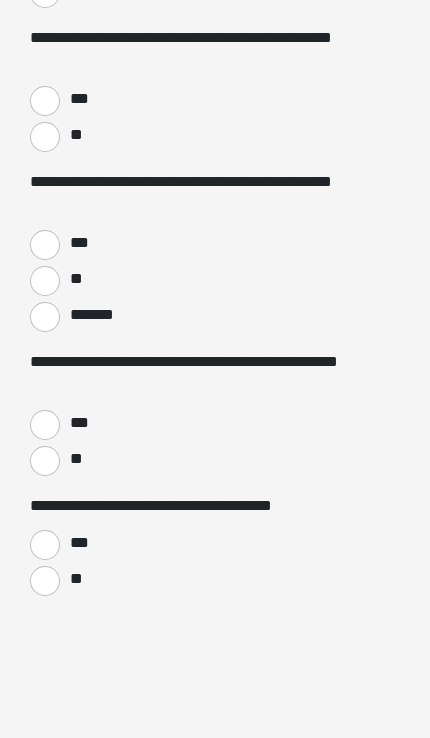 click on "**********" at bounding box center (215, -67) 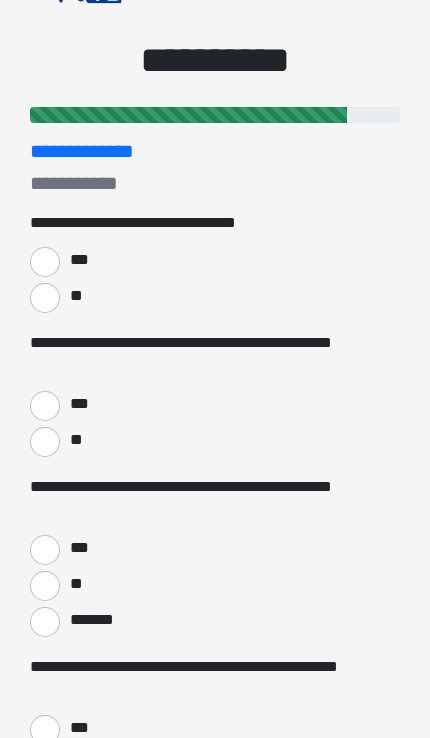 scroll, scrollTop: 0, scrollLeft: 0, axis: both 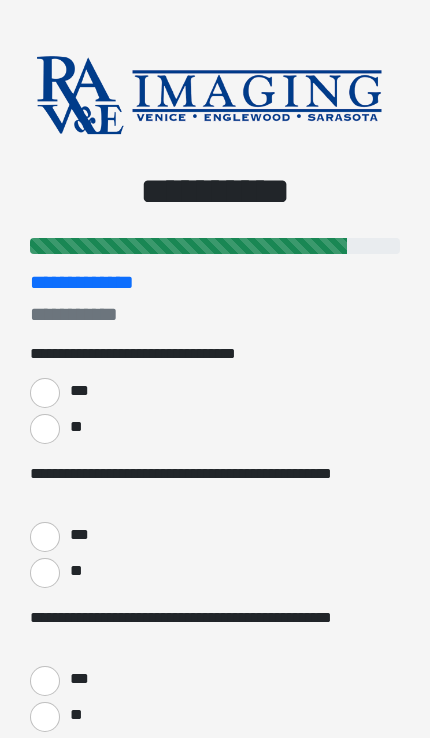 click on "***" at bounding box center [45, 393] 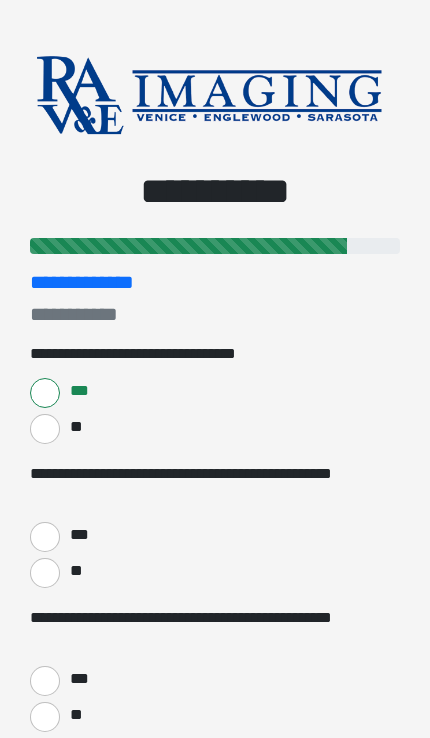 click on "***" at bounding box center [45, 537] 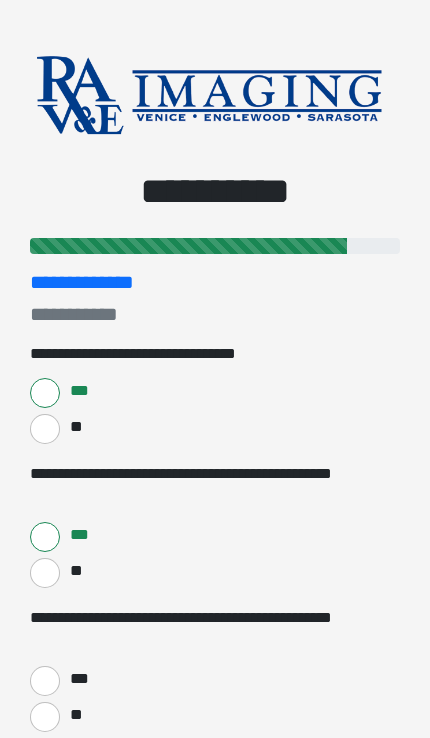click on "***" at bounding box center (45, 681) 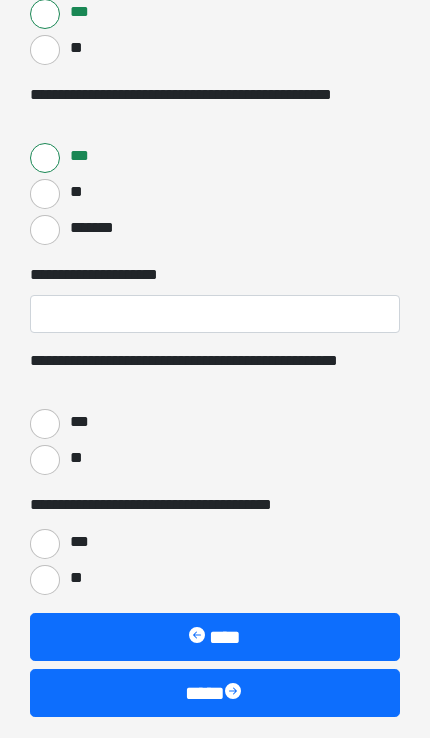 scroll, scrollTop: 522, scrollLeft: 0, axis: vertical 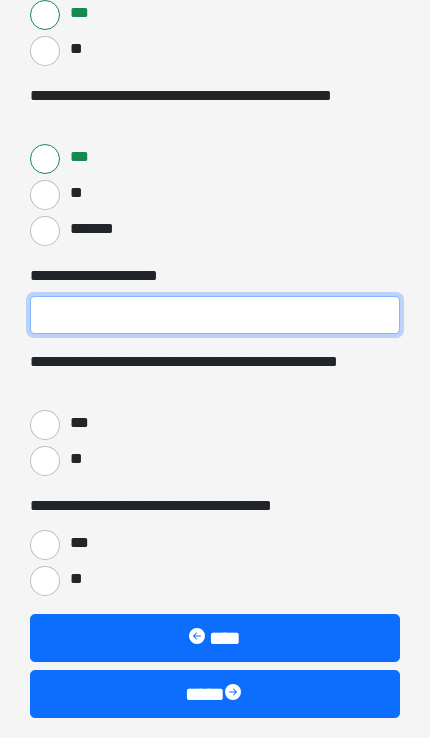 click on "**********" at bounding box center [215, 315] 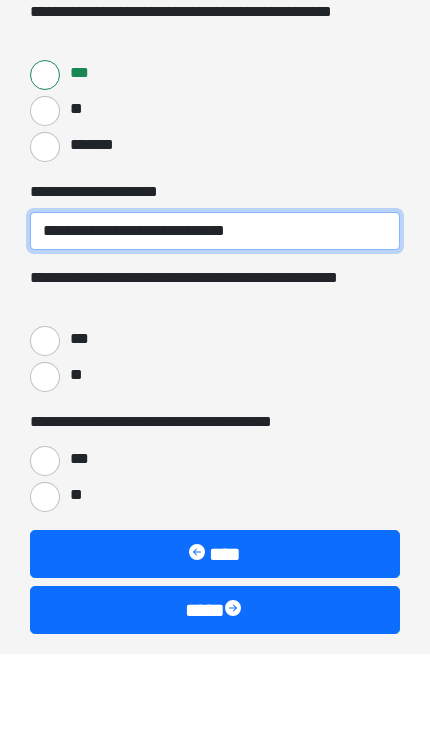 type on "**********" 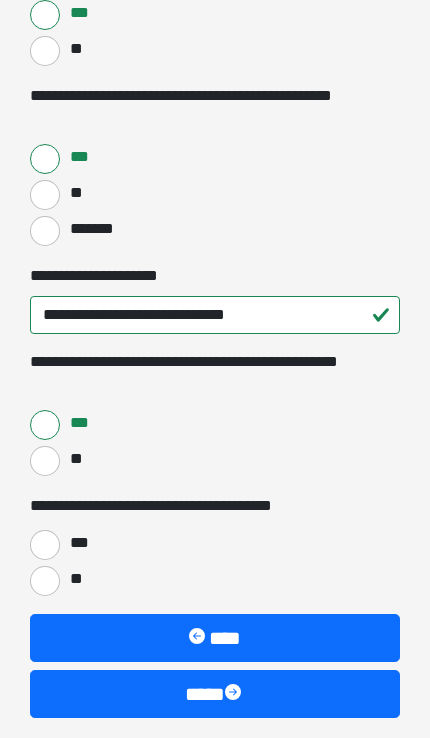 click on "***" at bounding box center (45, 545) 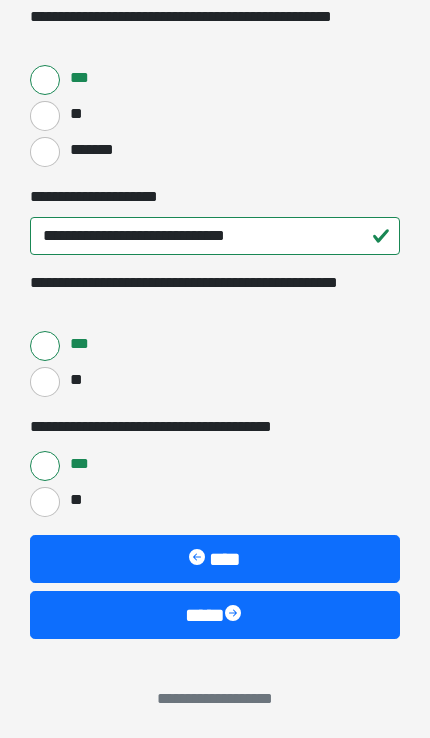 scroll, scrollTop: 605, scrollLeft: 0, axis: vertical 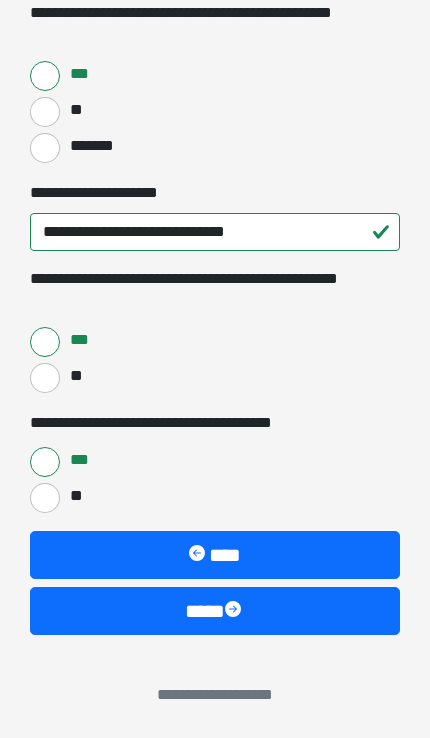 click on "****" at bounding box center [215, 611] 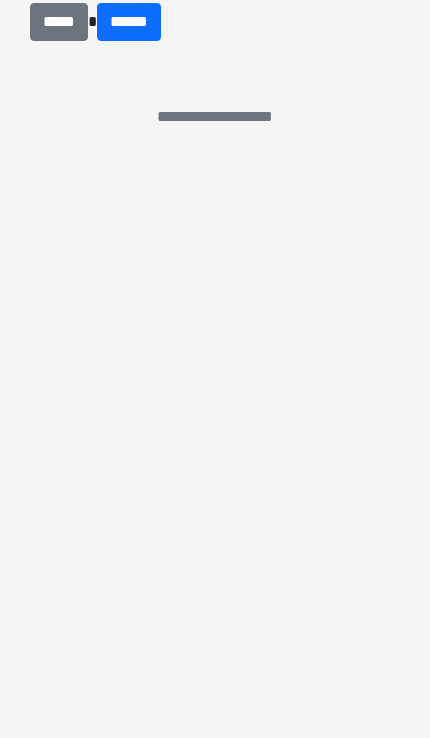 scroll, scrollTop: 1, scrollLeft: 0, axis: vertical 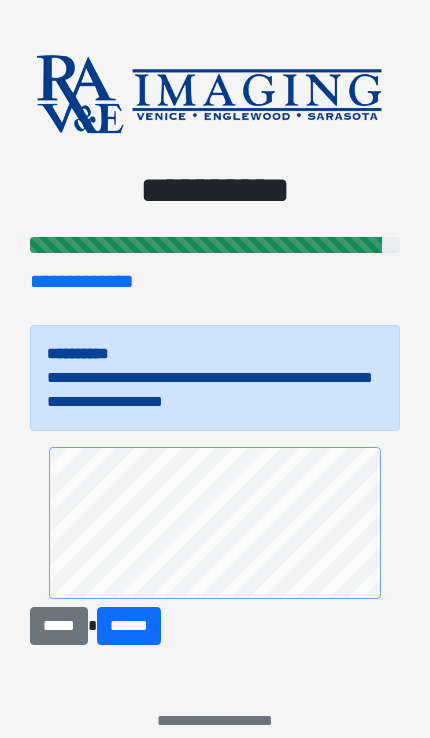 click on "**********" at bounding box center [215, 368] 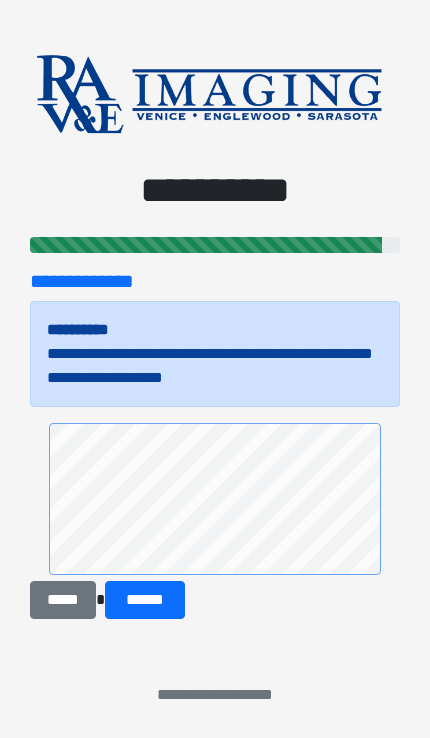 click on "******" at bounding box center (145, 600) 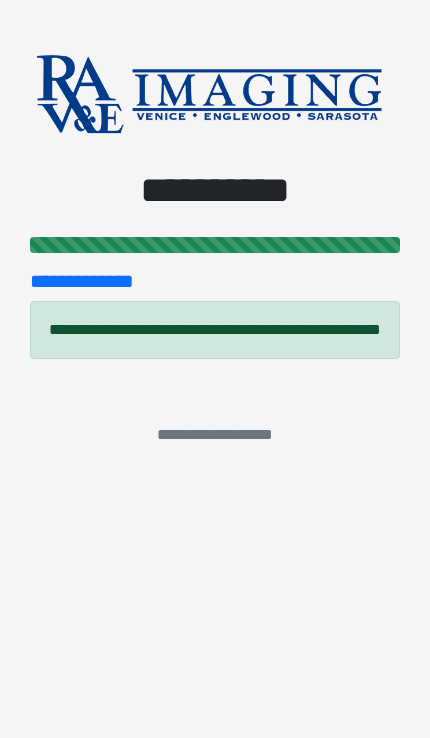 scroll, scrollTop: 0, scrollLeft: 0, axis: both 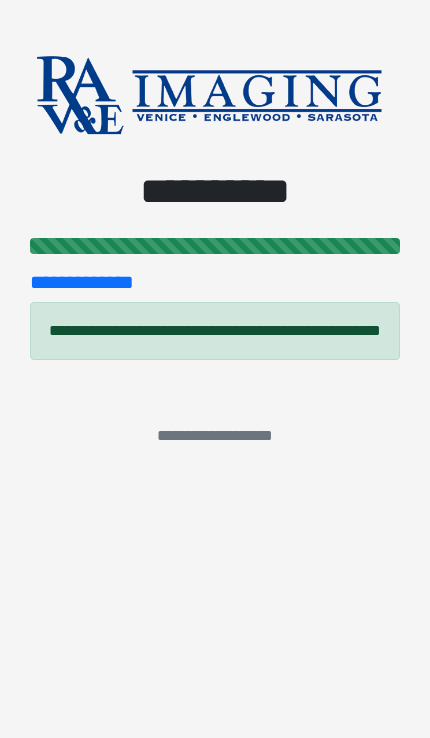 click on "**********" at bounding box center (215, 369) 